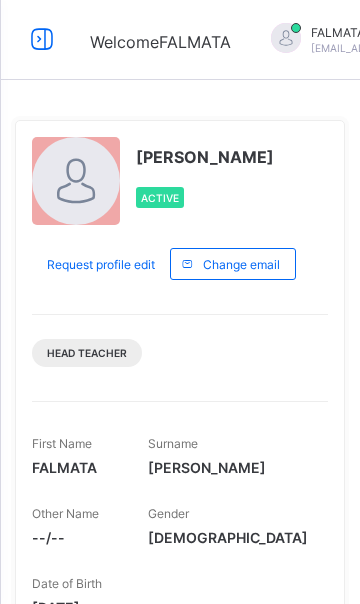 scroll, scrollTop: 0, scrollLeft: 0, axis: both 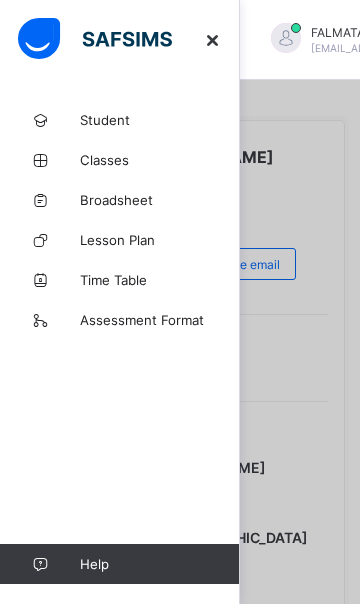 click on "Classes" at bounding box center (120, 160) 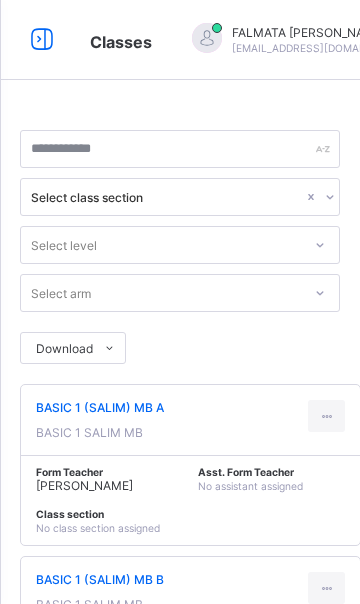 scroll, scrollTop: 0, scrollLeft: 0, axis: both 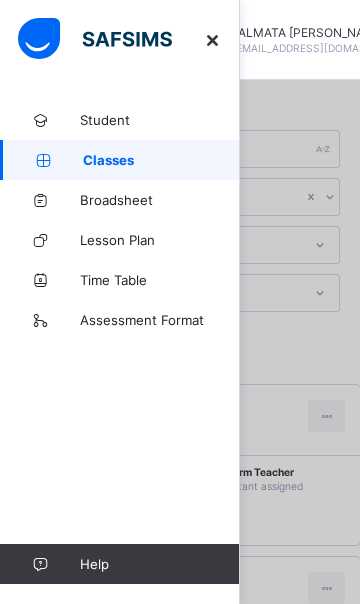 click on "Student" at bounding box center [160, 120] 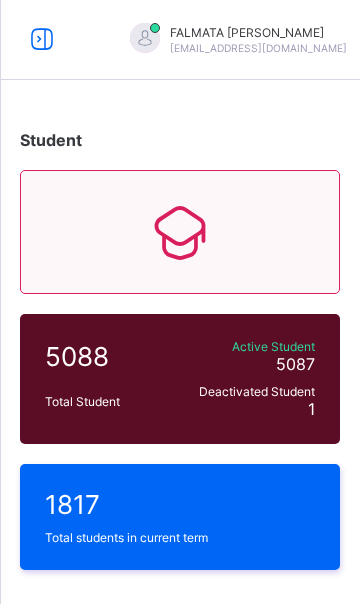 scroll, scrollTop: 122, scrollLeft: 0, axis: vertical 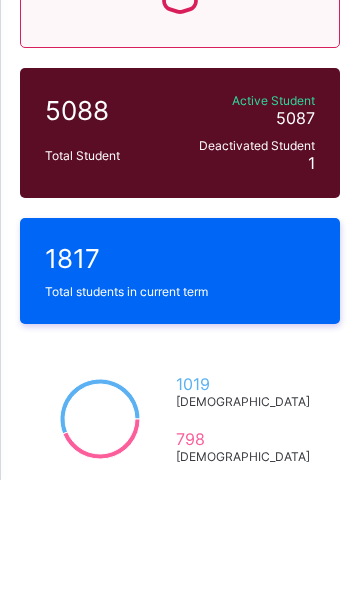 click on "Create Student" at bounding box center [222, 995] 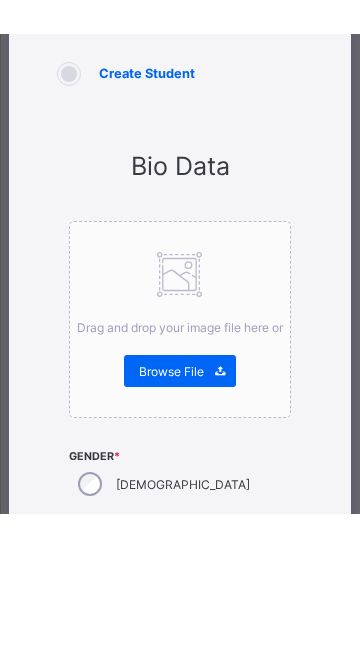 scroll, scrollTop: 524, scrollLeft: 0, axis: vertical 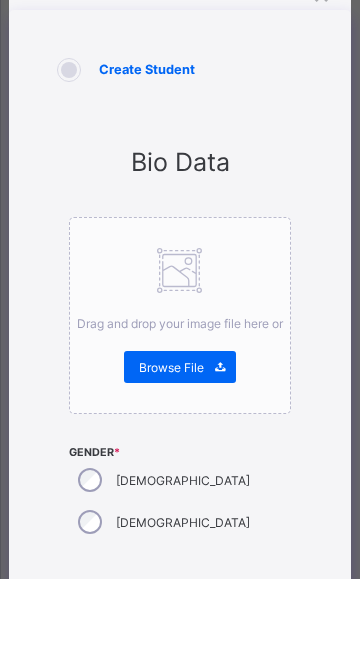 click at bounding box center [180, 720] 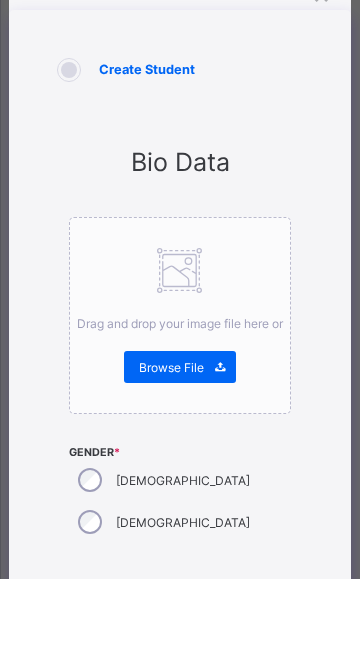 click at bounding box center (180, 720) 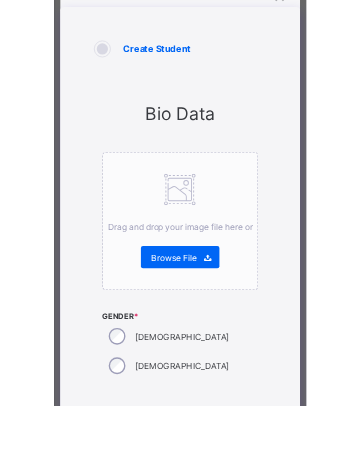 scroll, scrollTop: 138, scrollLeft: 0, axis: vertical 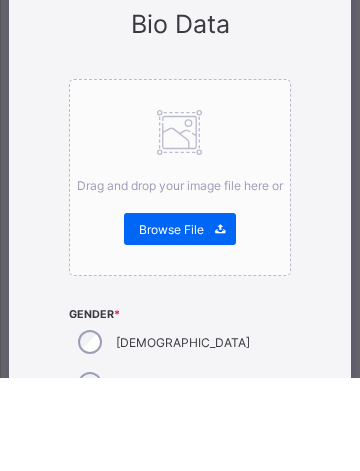 type on "*" 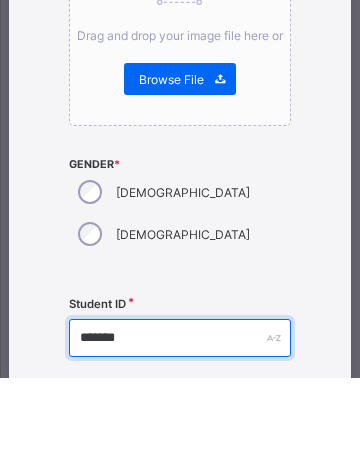 scroll, scrollTop: 291, scrollLeft: 0, axis: vertical 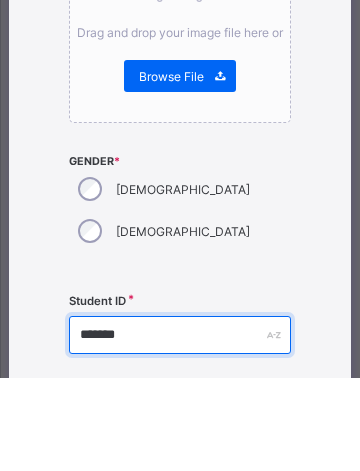 type on "*******" 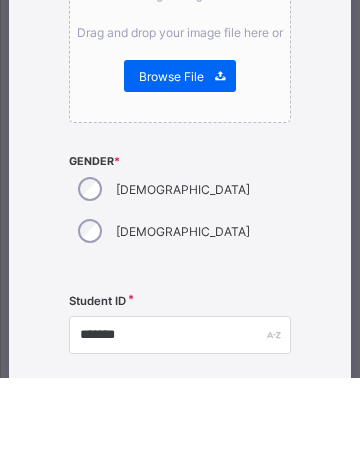 click at bounding box center [180, 531] 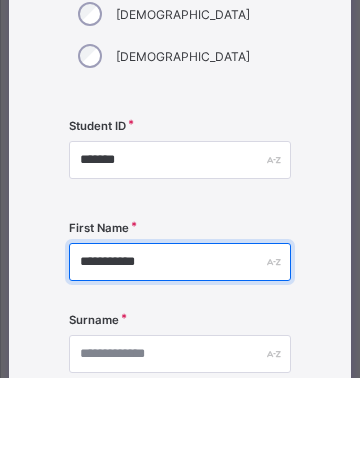 scroll, scrollTop: 472, scrollLeft: 0, axis: vertical 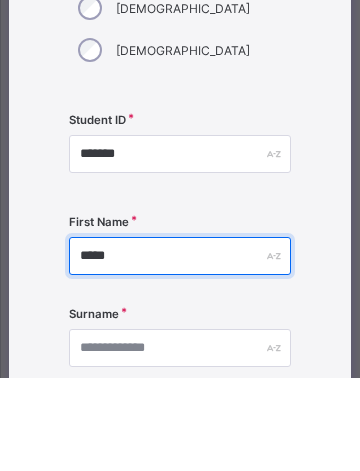 click on "*****" at bounding box center [180, 350] 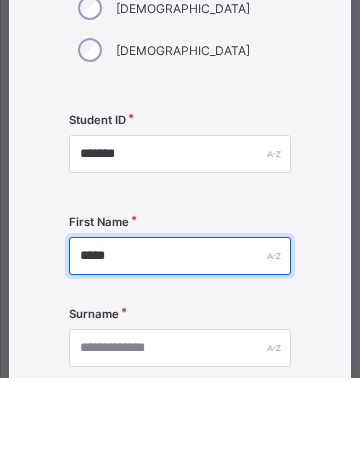 type on "*****" 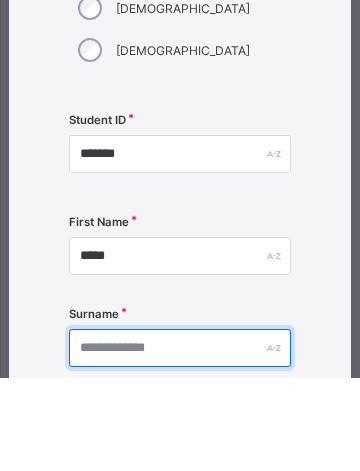 click at bounding box center (180, 442) 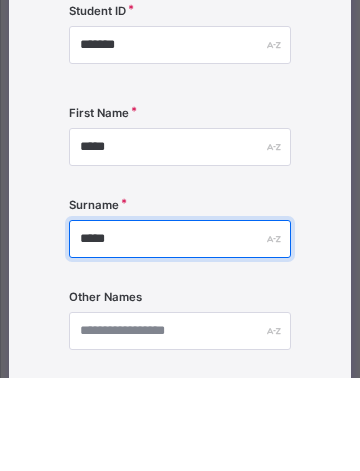 scroll, scrollTop: 588, scrollLeft: 0, axis: vertical 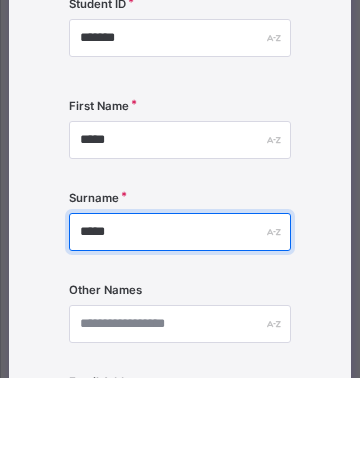 type on "*****" 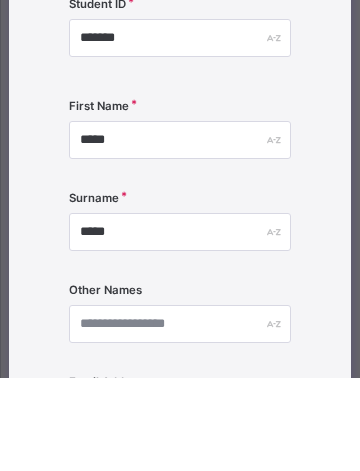 click at bounding box center [180, 510] 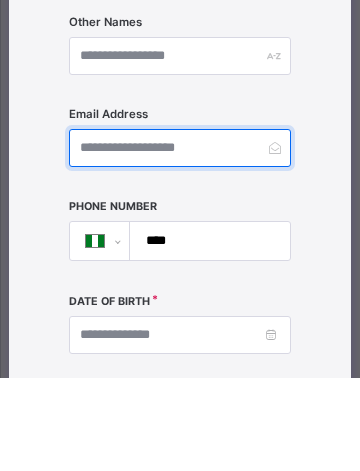scroll, scrollTop: 861, scrollLeft: 0, axis: vertical 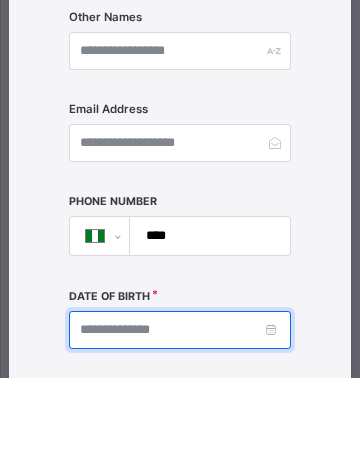 click at bounding box center [180, 424] 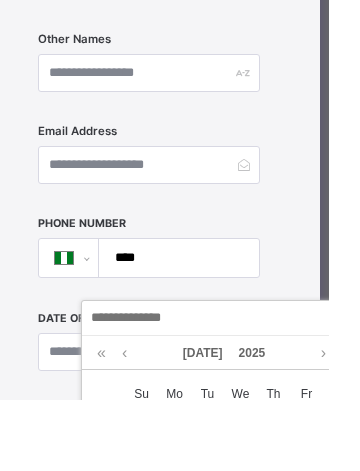 click at bounding box center [255, 390] 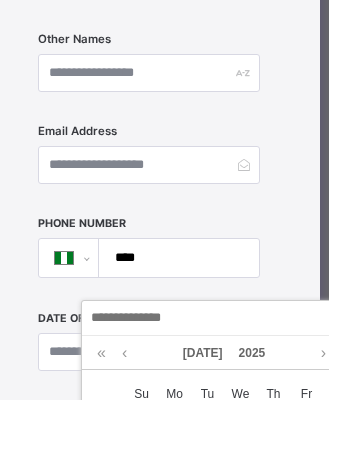 scroll, scrollTop: 562, scrollLeft: 0, axis: vertical 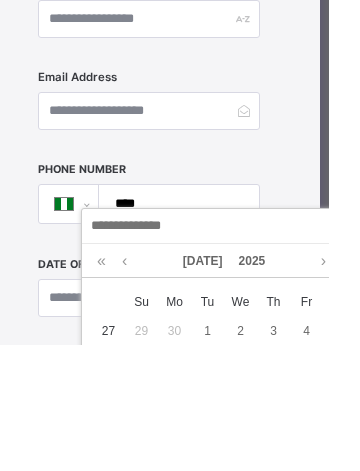 click on "16" at bounding box center (272, 513) 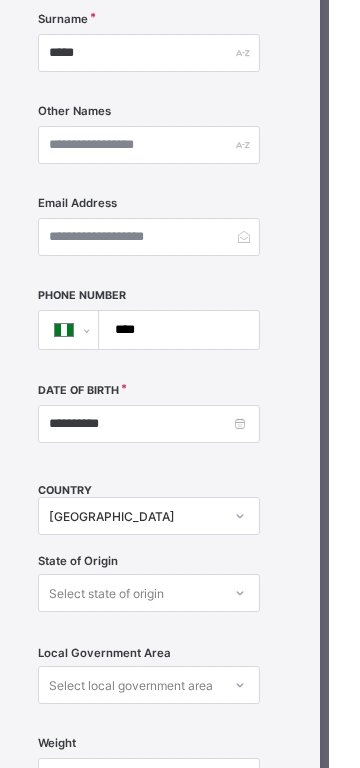 click on "**********" at bounding box center [180, 283] 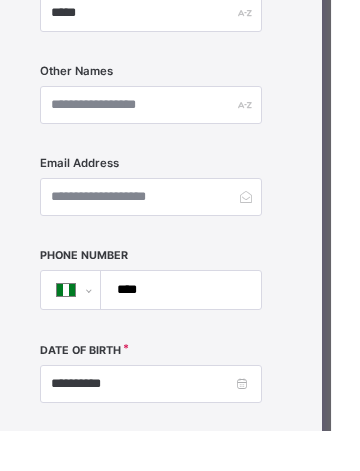 scroll, scrollTop: 674, scrollLeft: 0, axis: vertical 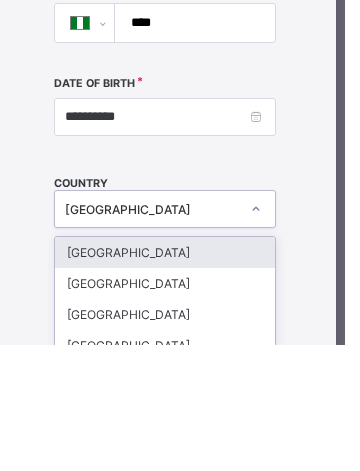 click on "**********" at bounding box center [180, 141] 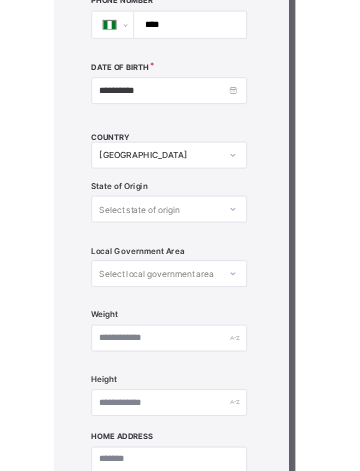 scroll, scrollTop: 1158, scrollLeft: 0, axis: vertical 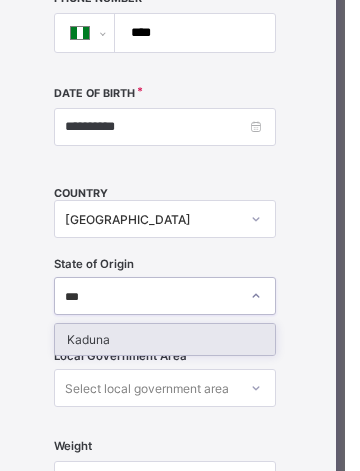 click on "Kaduna" at bounding box center [180, 339] 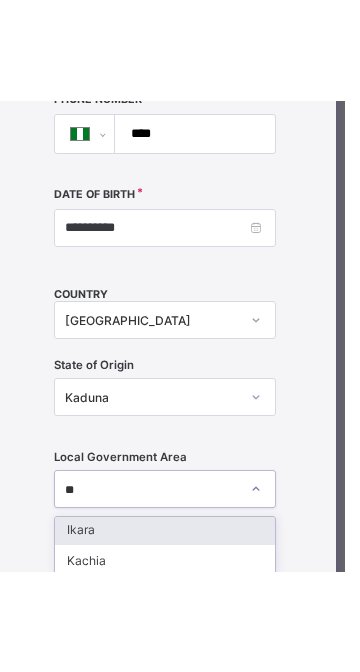 scroll, scrollTop: 0, scrollLeft: 0, axis: both 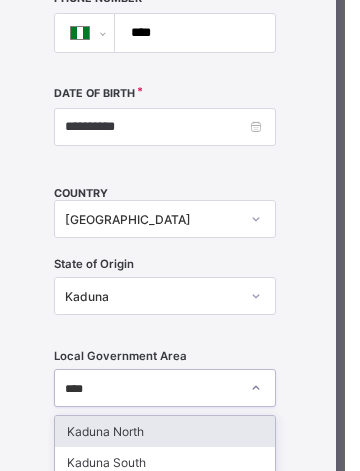 click on "Kaduna North" at bounding box center (180, 431) 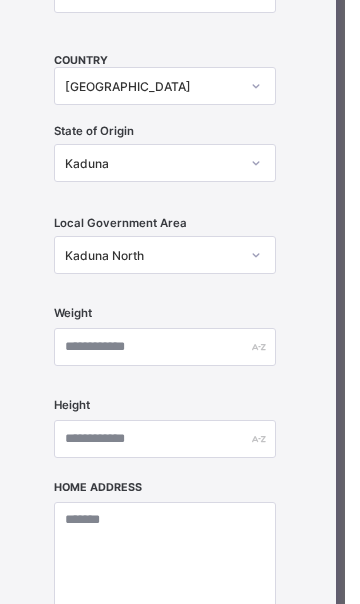 scroll, scrollTop: 1420, scrollLeft: 0, axis: vertical 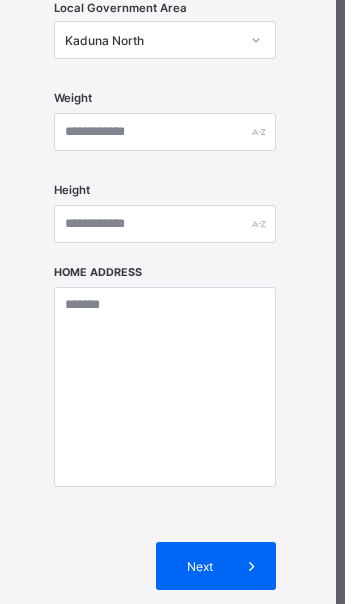 click on "Next" at bounding box center [231, 566] 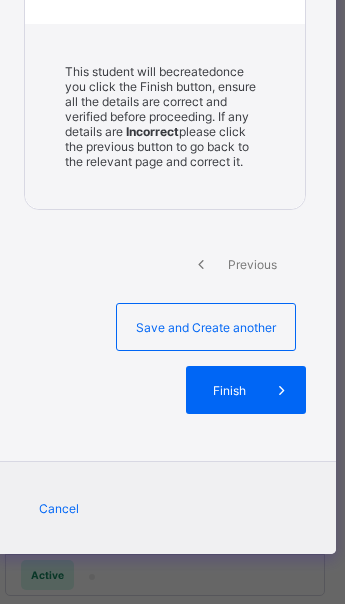 scroll, scrollTop: 1206, scrollLeft: 0, axis: vertical 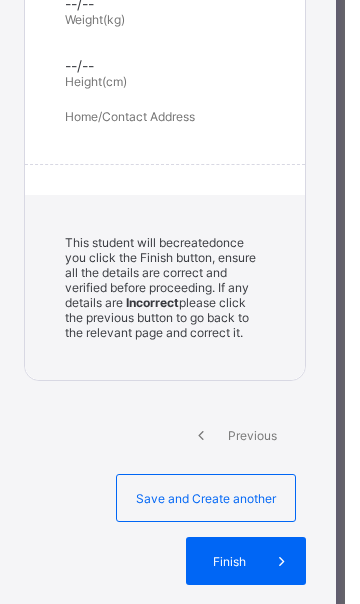click on "Finish" at bounding box center [244, 561] 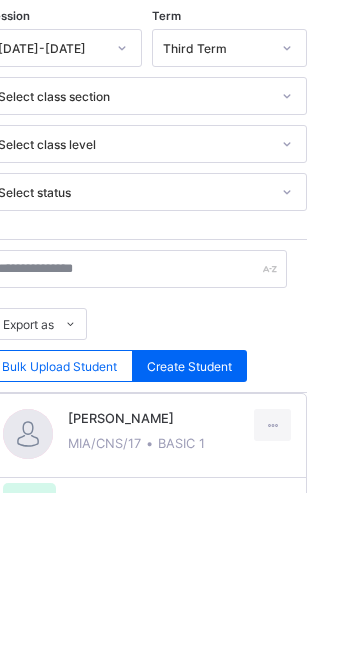 scroll, scrollTop: 572, scrollLeft: 0, axis: vertical 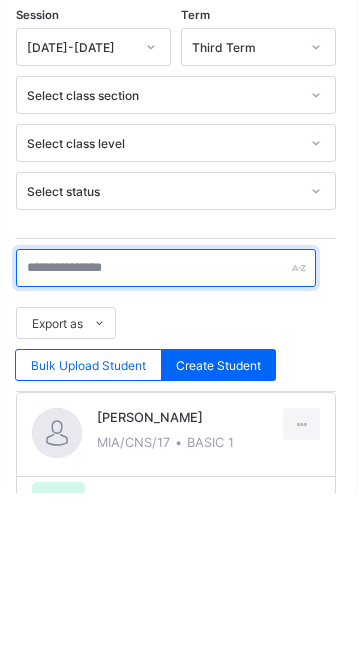 click at bounding box center [170, 448] 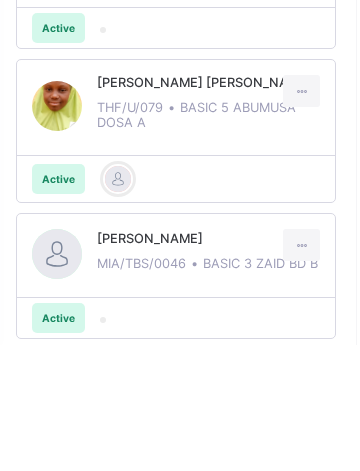 scroll, scrollTop: 2212, scrollLeft: 0, axis: vertical 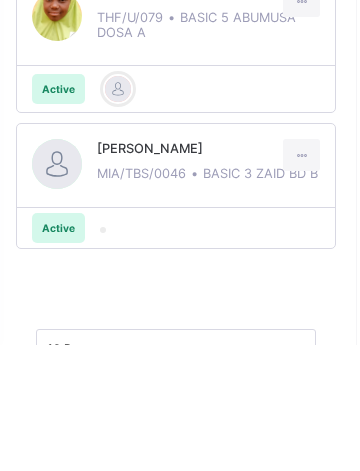 type on "**********" 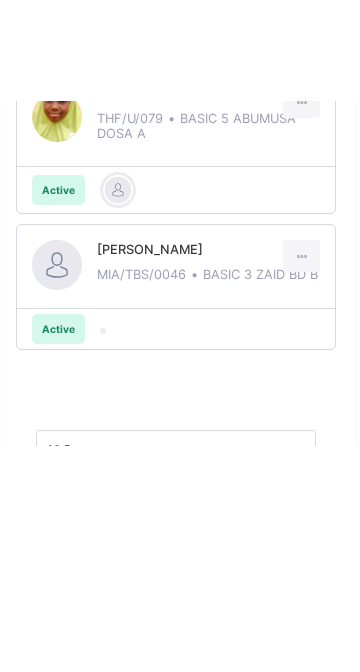 scroll, scrollTop: 1010, scrollLeft: 0, axis: vertical 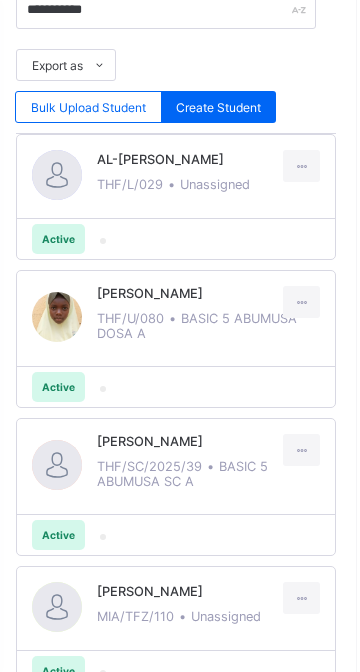 click on "ZAINAB IDRIS AMINU" at bounding box center [212, 441] 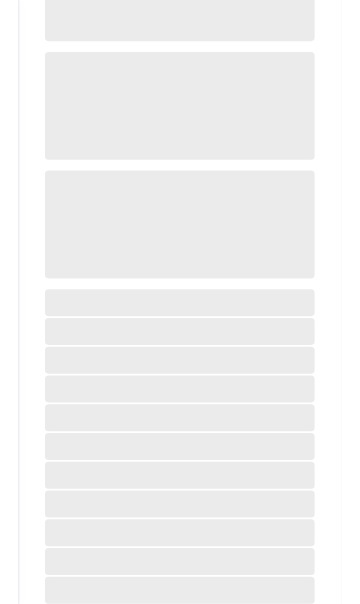 scroll, scrollTop: 0, scrollLeft: 0, axis: both 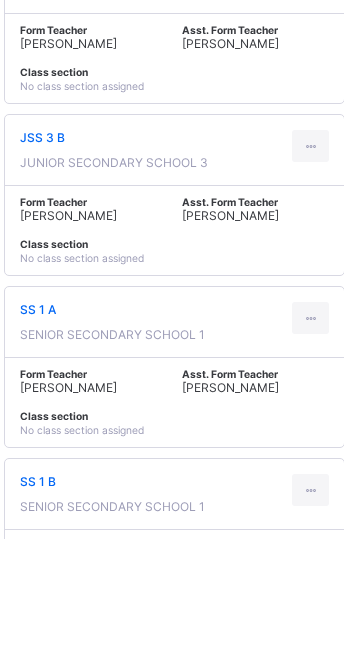 click on "SENIOR SECONDARY SCHOOL 1" at bounding box center (128, 640) 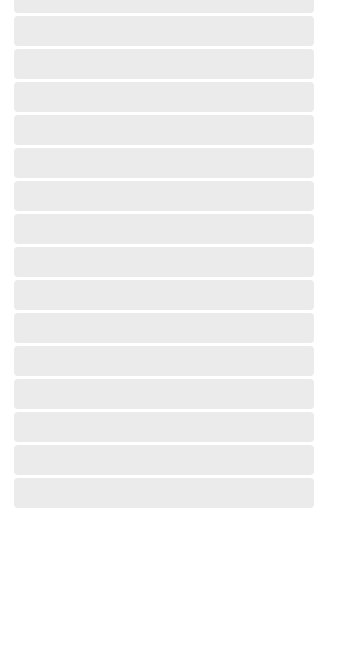 scroll, scrollTop: 711, scrollLeft: 0, axis: vertical 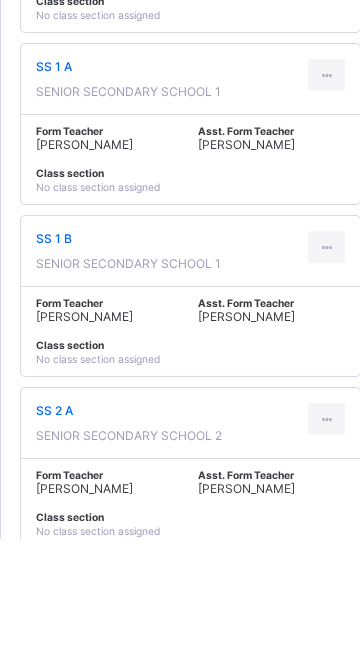 click on "SENIOR SECONDARY SCHOOL 2" at bounding box center (129, 569) 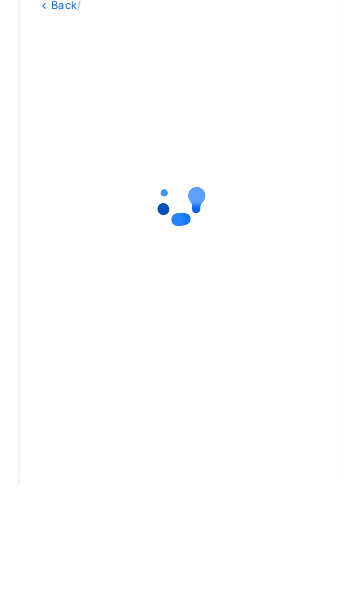 scroll, scrollTop: 0, scrollLeft: 0, axis: both 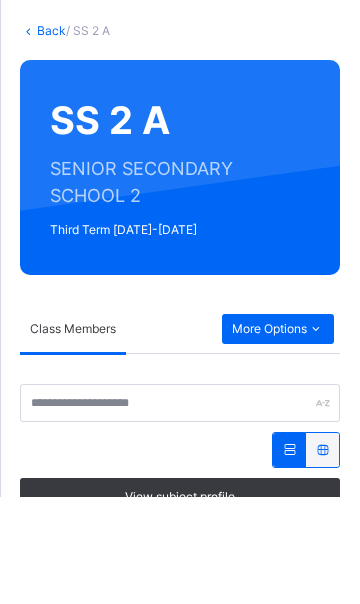 click on "More Options" at bounding box center [278, 437] 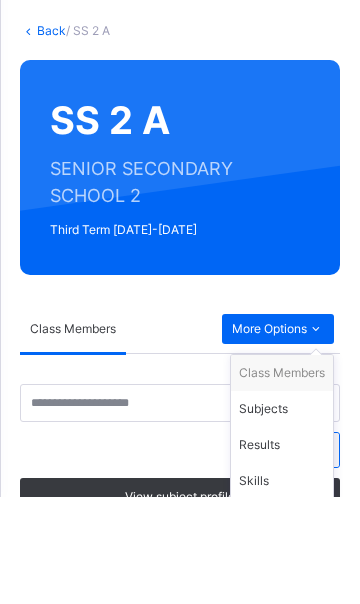 scroll, scrollTop: 184, scrollLeft: 0, axis: vertical 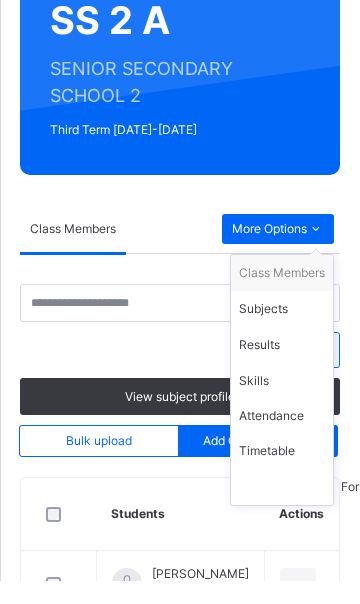 click on "Subjects" at bounding box center [282, 333] 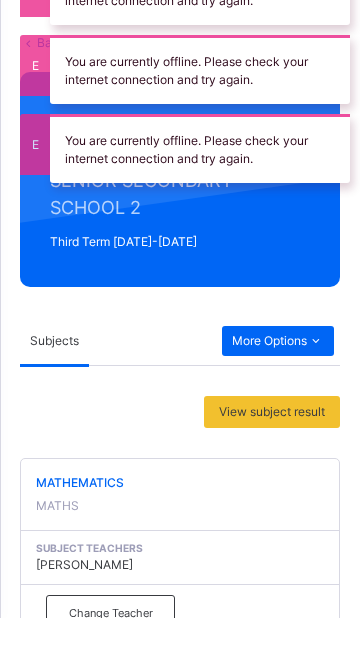 scroll, scrollTop: 628, scrollLeft: 0, axis: vertical 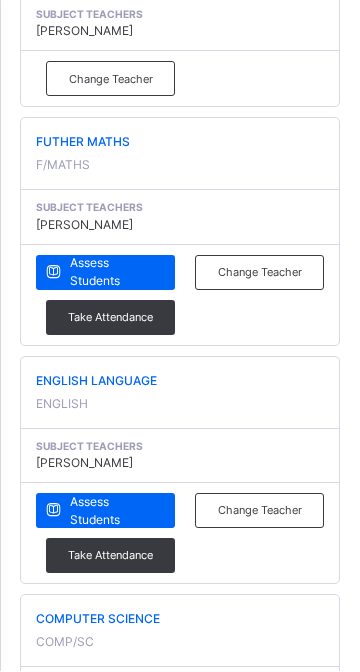 click on "Assess Students" at bounding box center (115, 513) 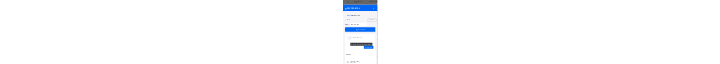 scroll, scrollTop: 590, scrollLeft: 0, axis: vertical 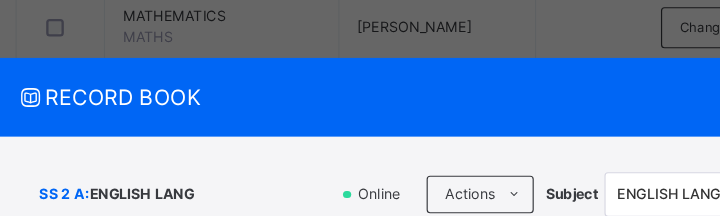 click at bounding box center (392, 462) 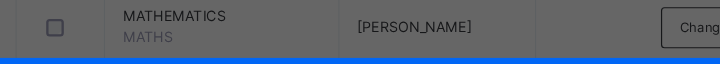 scroll, scrollTop: 369, scrollLeft: 0, axis: vertical 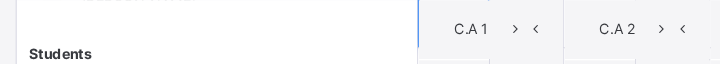 type on "**" 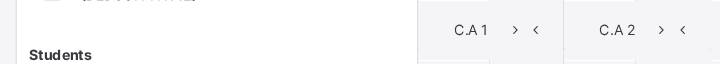 scroll, scrollTop: 179, scrollLeft: 0, axis: vertical 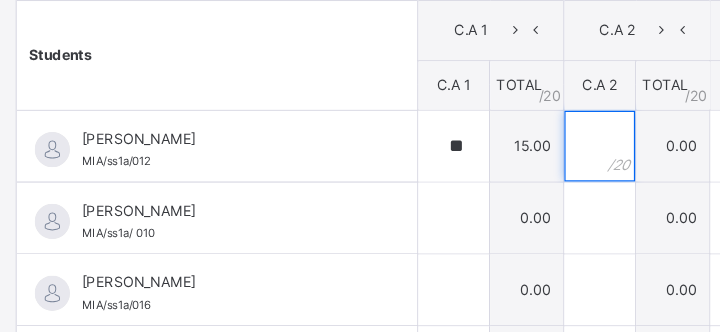 click at bounding box center [516, 124] 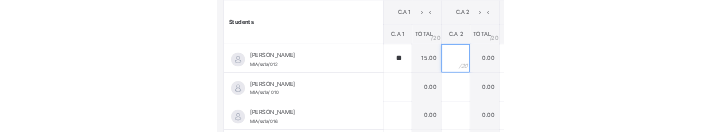 scroll, scrollTop: 595, scrollLeft: 0, axis: vertical 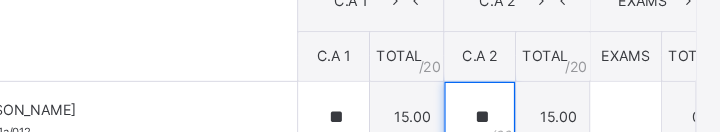 type on "**" 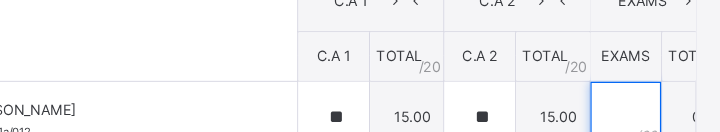 click at bounding box center (640, 119) 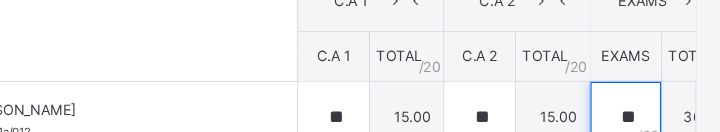 type on "**" 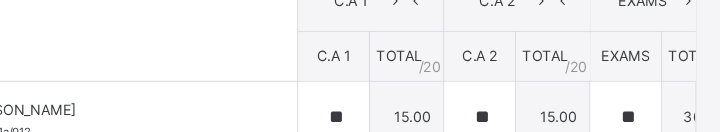 scroll, scrollTop: 458, scrollLeft: 0, axis: vertical 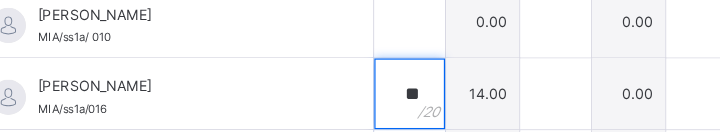 type on "**" 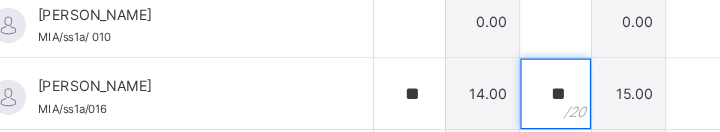type on "**" 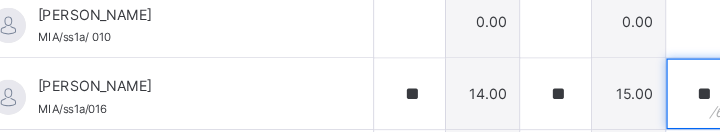 type on "**" 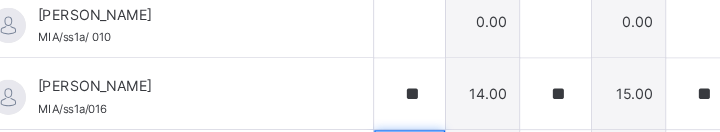 scroll, scrollTop: 580, scrollLeft: 0, axis: vertical 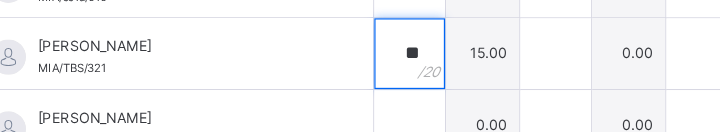 type on "**" 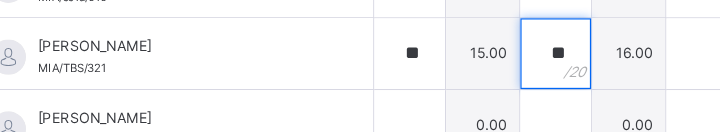 type on "**" 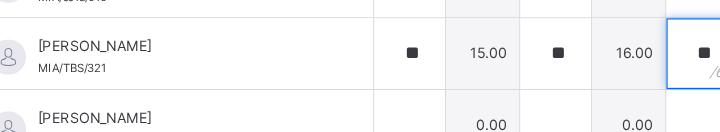 type on "**" 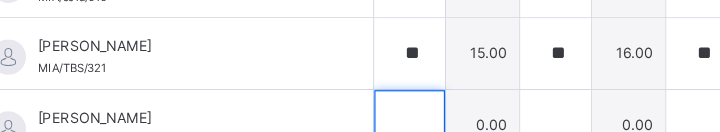 scroll, scrollTop: 607, scrollLeft: 0, axis: vertical 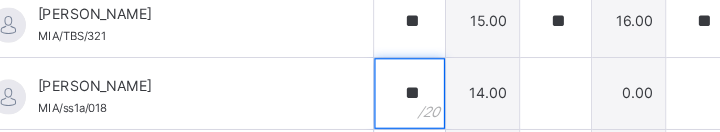 type on "**" 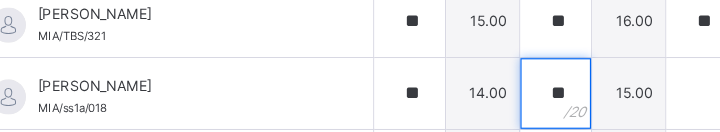 type on "**" 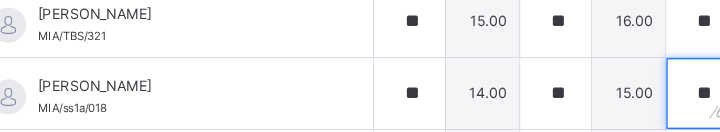 type on "**" 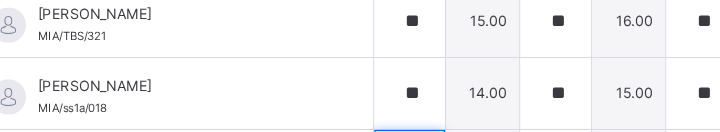scroll, scrollTop: 702, scrollLeft: 0, axis: vertical 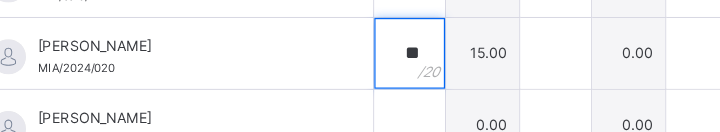 type on "**" 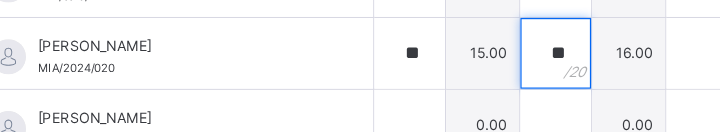 type on "**" 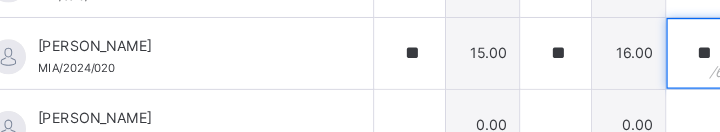 type on "**" 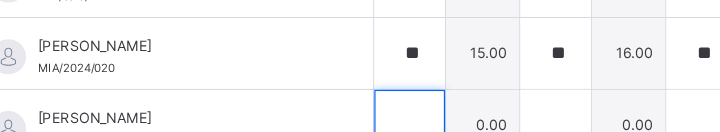 scroll, scrollTop: 19, scrollLeft: 0, axis: vertical 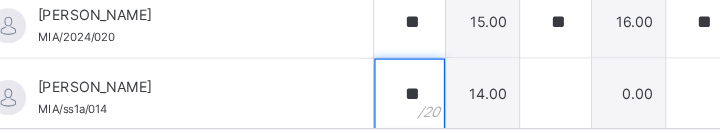 type on "**" 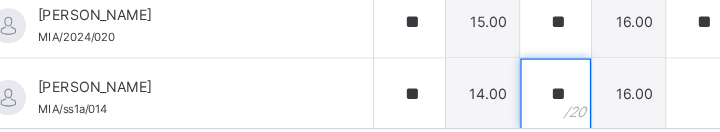 type on "**" 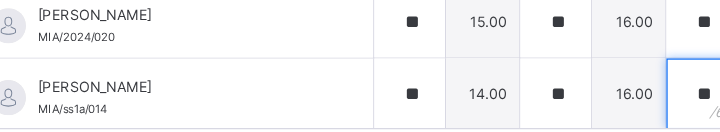 type on "**" 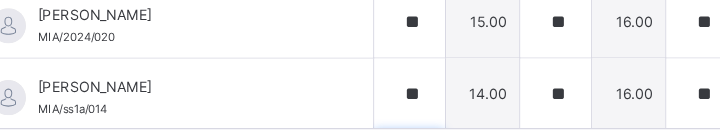scroll, scrollTop: 300, scrollLeft: 0, axis: vertical 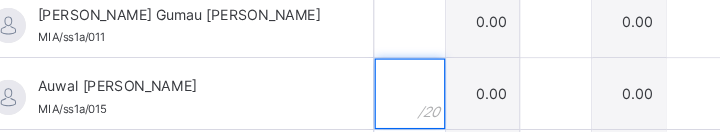 click at bounding box center (392, 99) 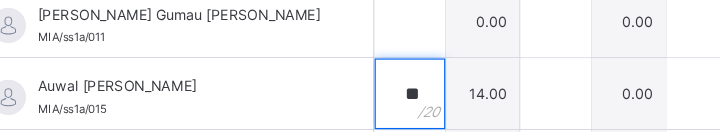 type on "**" 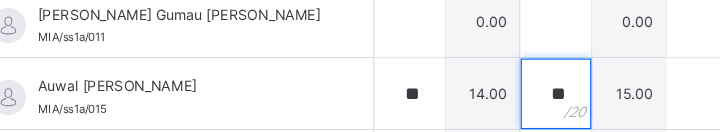 type on "**" 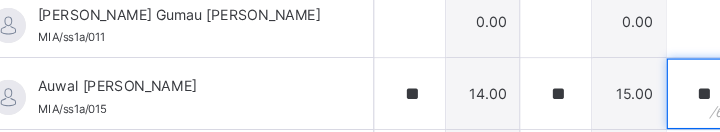 type on "**" 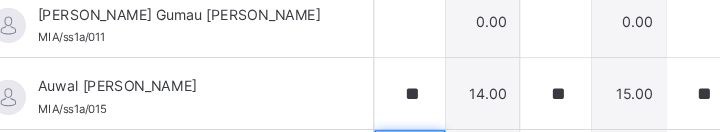 scroll, scrollTop: 646, scrollLeft: 0, axis: vertical 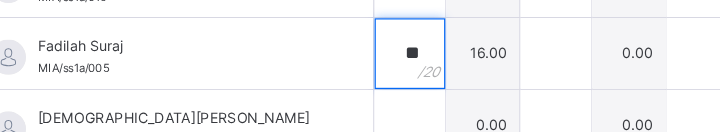 type on "**" 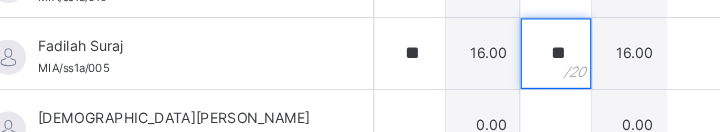 type on "**" 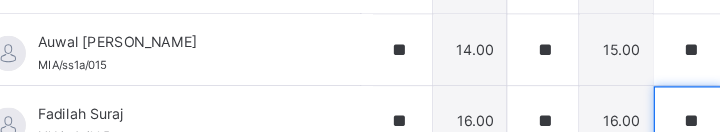 scroll, scrollTop: 236, scrollLeft: 11, axis: both 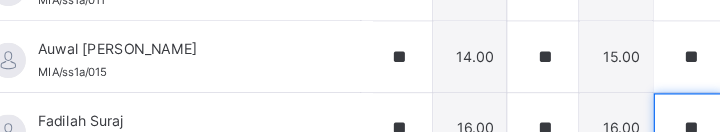 type on "**" 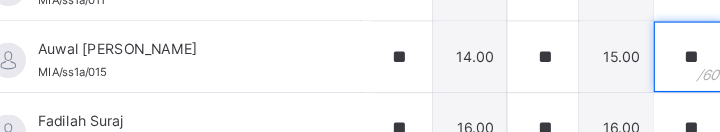 click on "**" at bounding box center (629, 68) 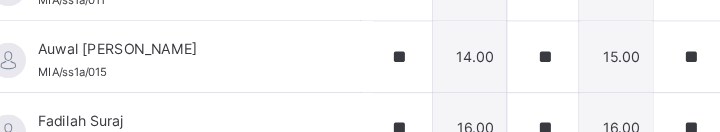 click on "**" at bounding box center [629, 68] 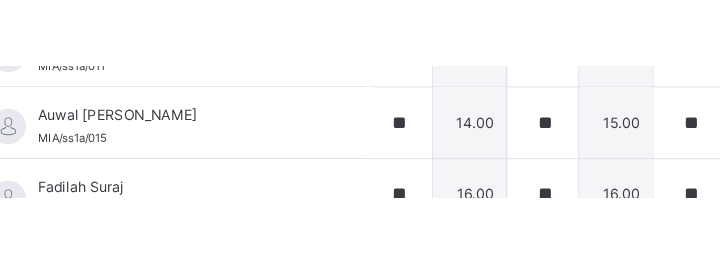 scroll, scrollTop: 650, scrollLeft: 0, axis: vertical 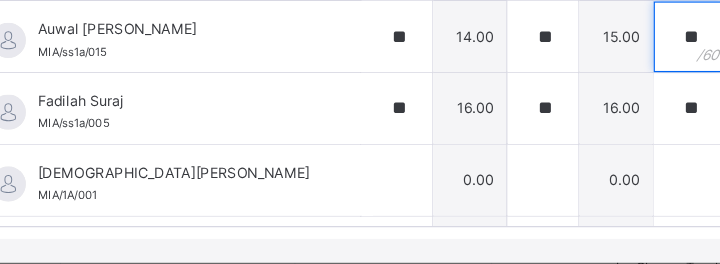 click on "**" at bounding box center (629, 31) 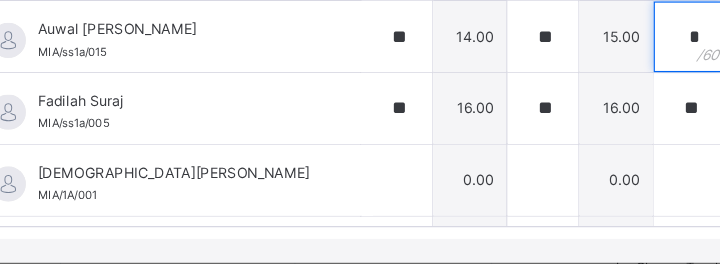type on "*" 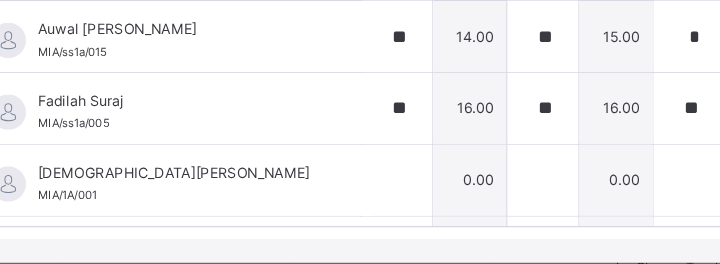 click on "*" at bounding box center [629, 31] 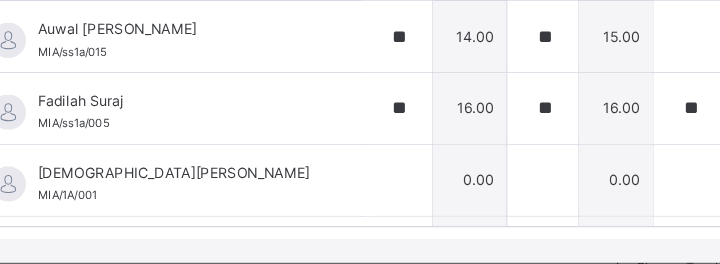 click at bounding box center (629, 31) 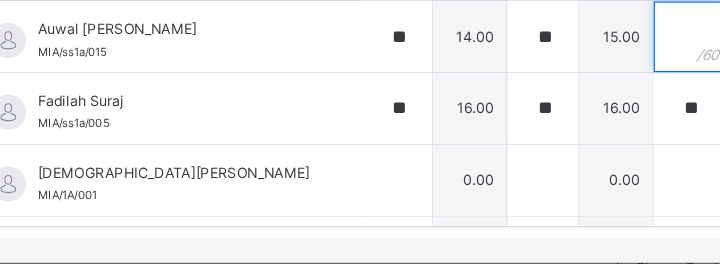click at bounding box center [629, 31] 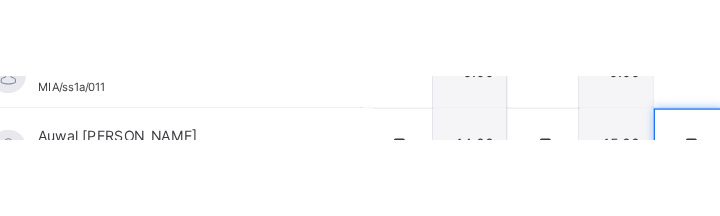 scroll, scrollTop: 232, scrollLeft: 11, axis: both 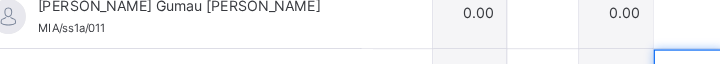 type on "**" 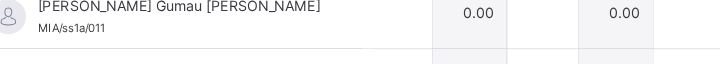 click on "0.00" at bounding box center (691, 10) 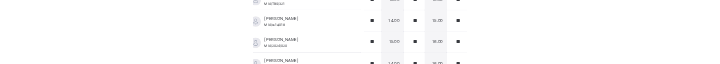 scroll, scrollTop: 0, scrollLeft: 11, axis: horizontal 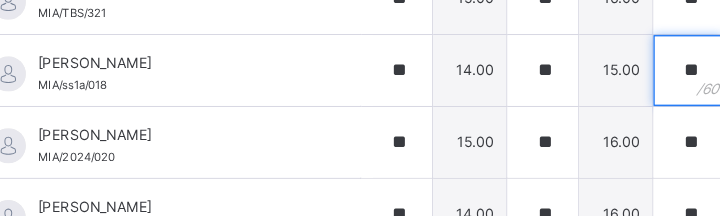 click on "**" at bounding box center [629, 60] 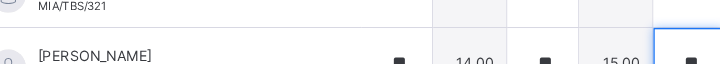 scroll, scrollTop: 0, scrollLeft: 11, axis: horizontal 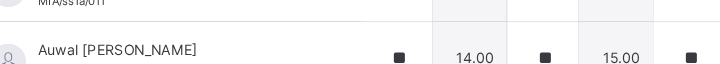 type on "**" 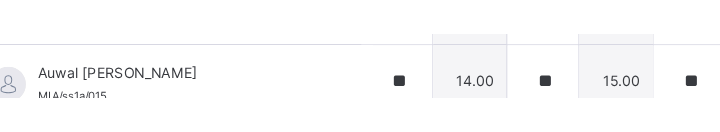 scroll, scrollTop: 708, scrollLeft: 0, axis: vertical 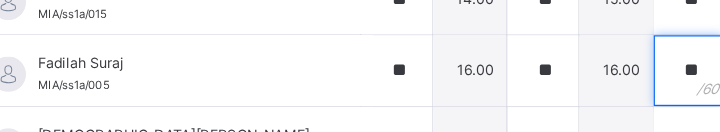 click on "**" at bounding box center [629, 60] 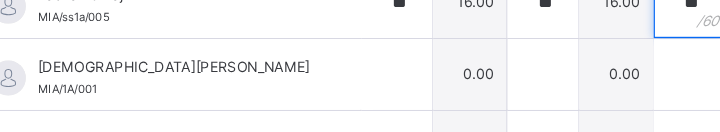 scroll, scrollTop: 464, scrollLeft: 11, axis: both 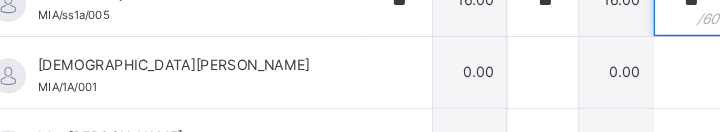 type on "**" 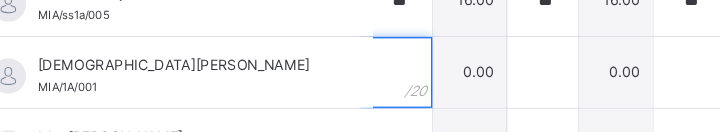 click at bounding box center (381, 61) 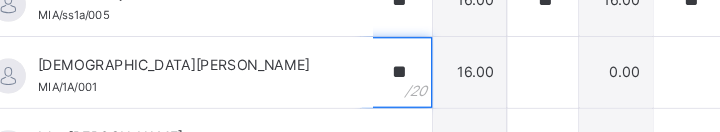 type on "**" 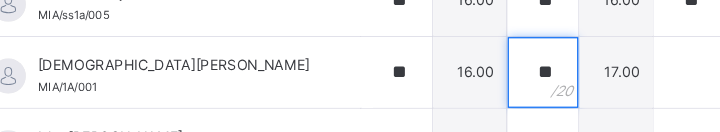 type on "**" 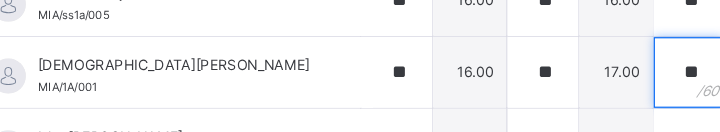 type on "**" 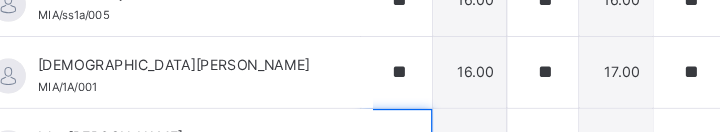 scroll, scrollTop: 570, scrollLeft: 0, axis: vertical 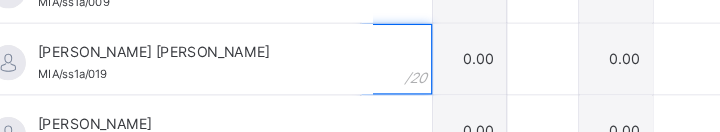 click at bounding box center [381, 65] 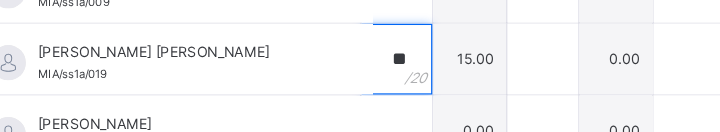 type on "**" 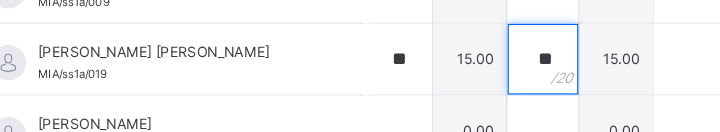 type on "**" 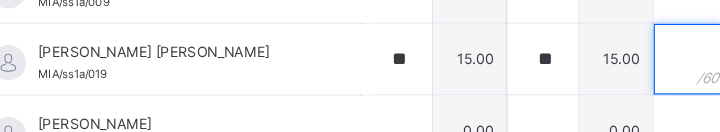 type on "*" 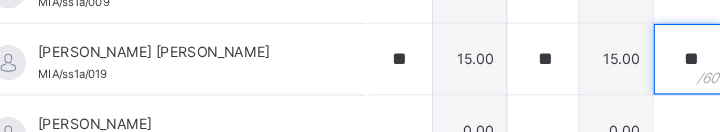 type on "*" 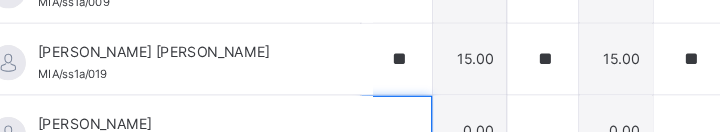 scroll, scrollTop: 692, scrollLeft: 0, axis: vertical 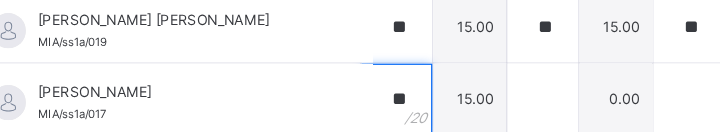 type on "**" 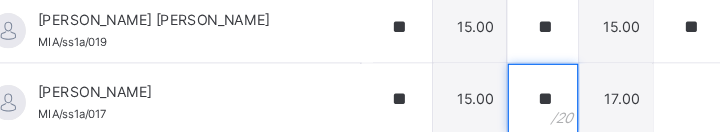 type on "**" 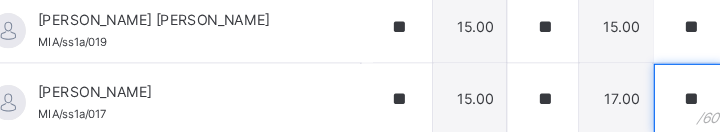 type on "**" 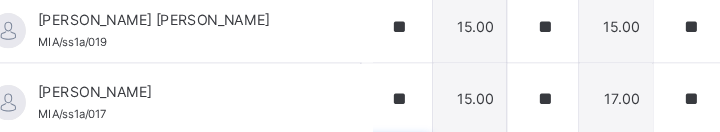 scroll, scrollTop: 507, scrollLeft: 11, axis: both 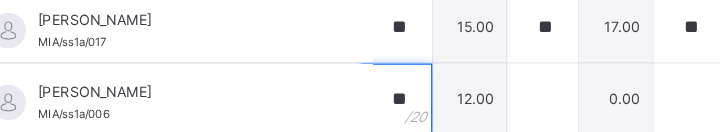 type on "**" 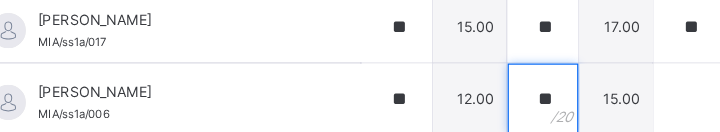 type on "**" 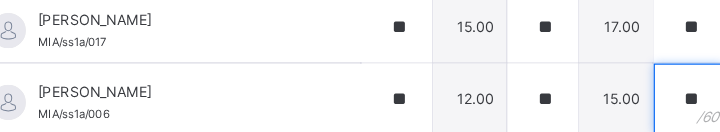 type on "**" 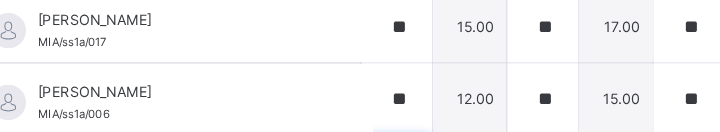 scroll, scrollTop: 569, scrollLeft: 11, axis: both 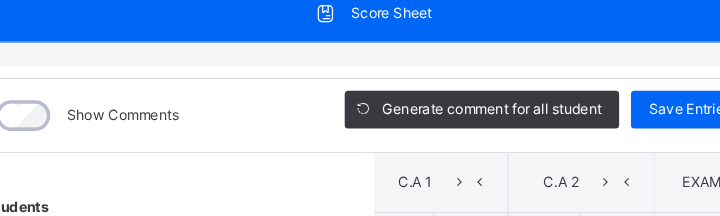 click on "Save Entries" at bounding box center [629, 93] 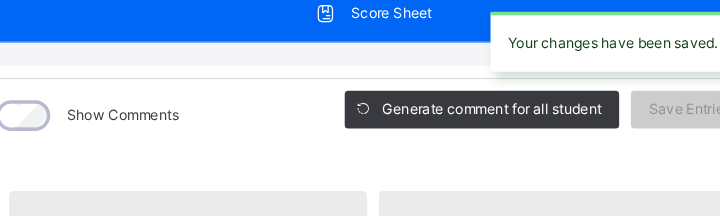 scroll, scrollTop: 209, scrollLeft: 0, axis: vertical 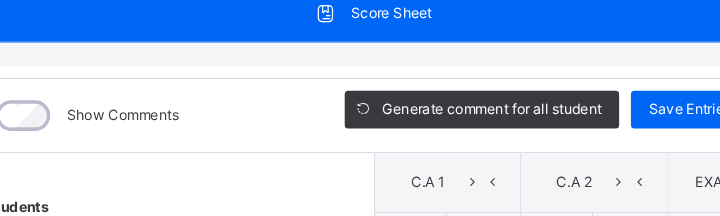 type on "**" 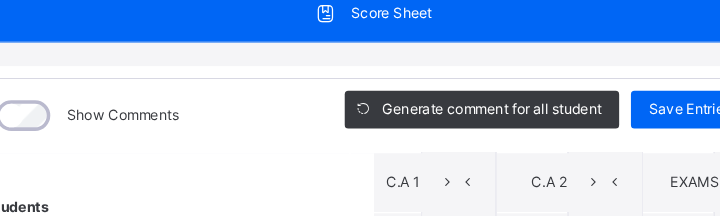 scroll, scrollTop: 170, scrollLeft: 21, axis: both 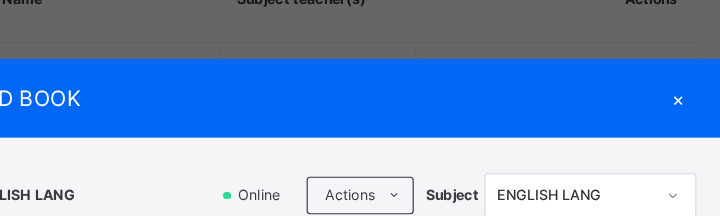 click on "×" at bounding box center (685, 83) 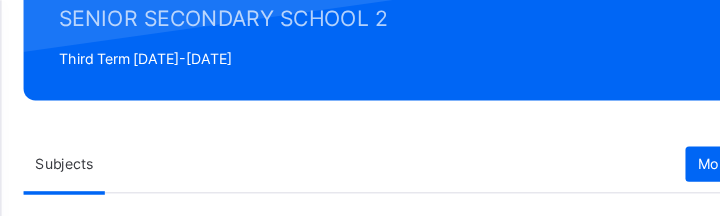 scroll, scrollTop: 0, scrollLeft: 0, axis: both 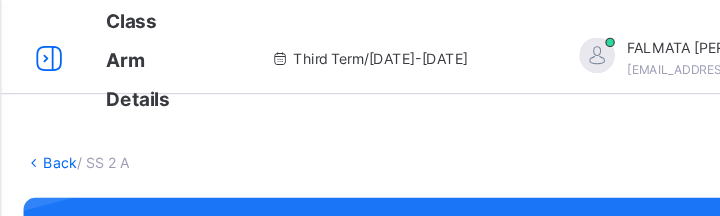 click on "Back" at bounding box center (51, 138) 